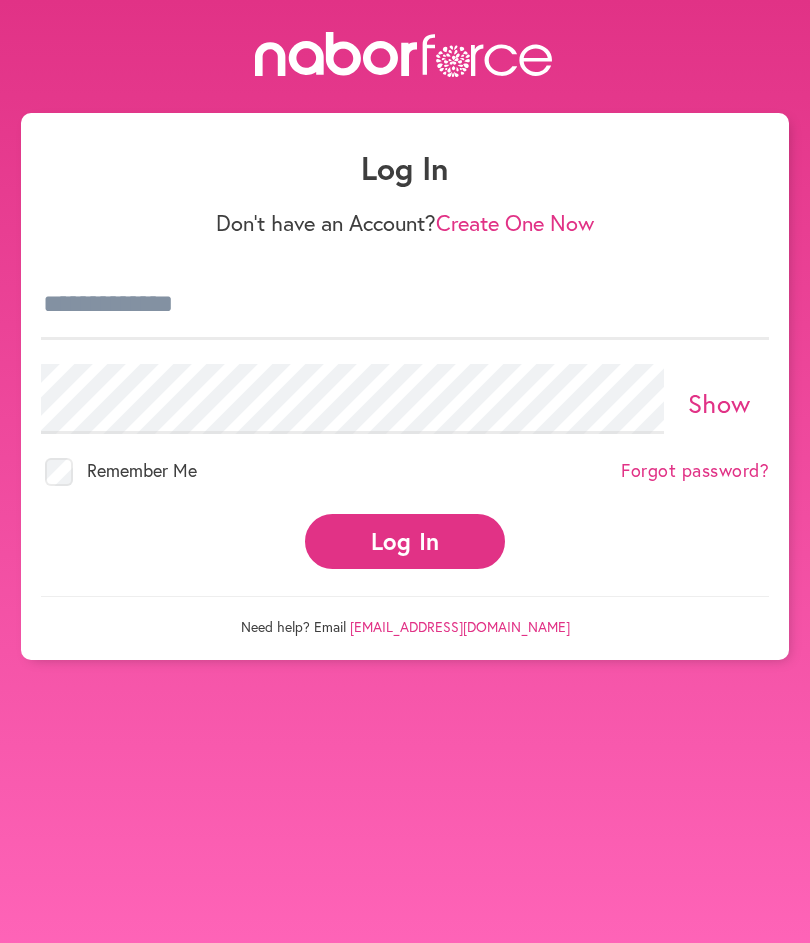 scroll, scrollTop: 0, scrollLeft: 0, axis: both 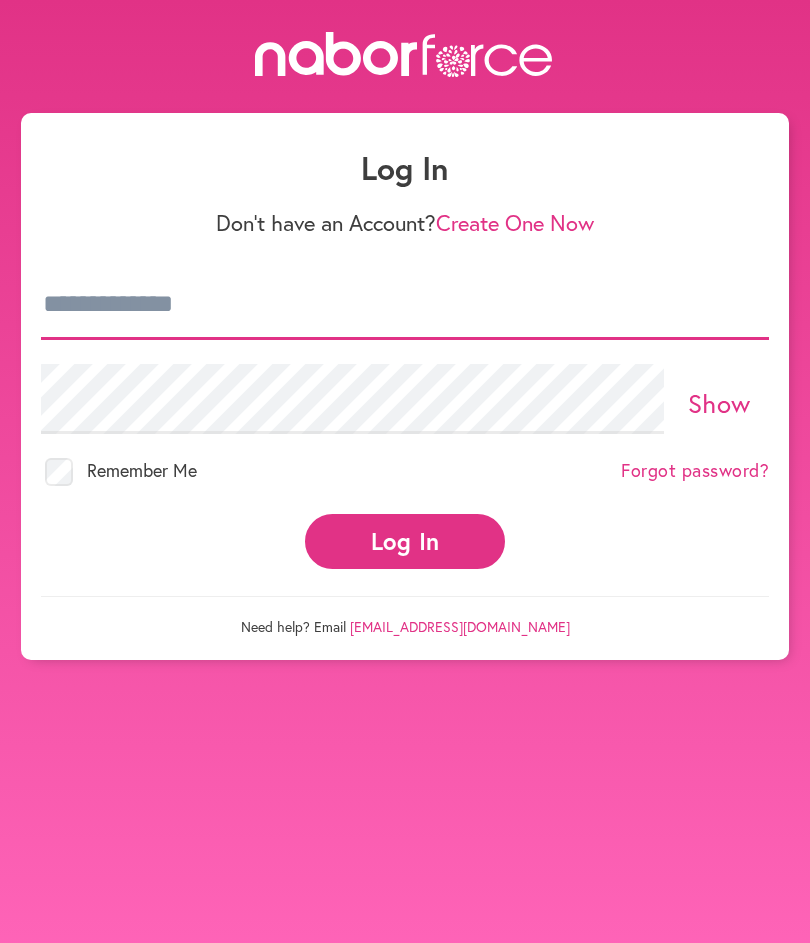 click at bounding box center (405, 305) 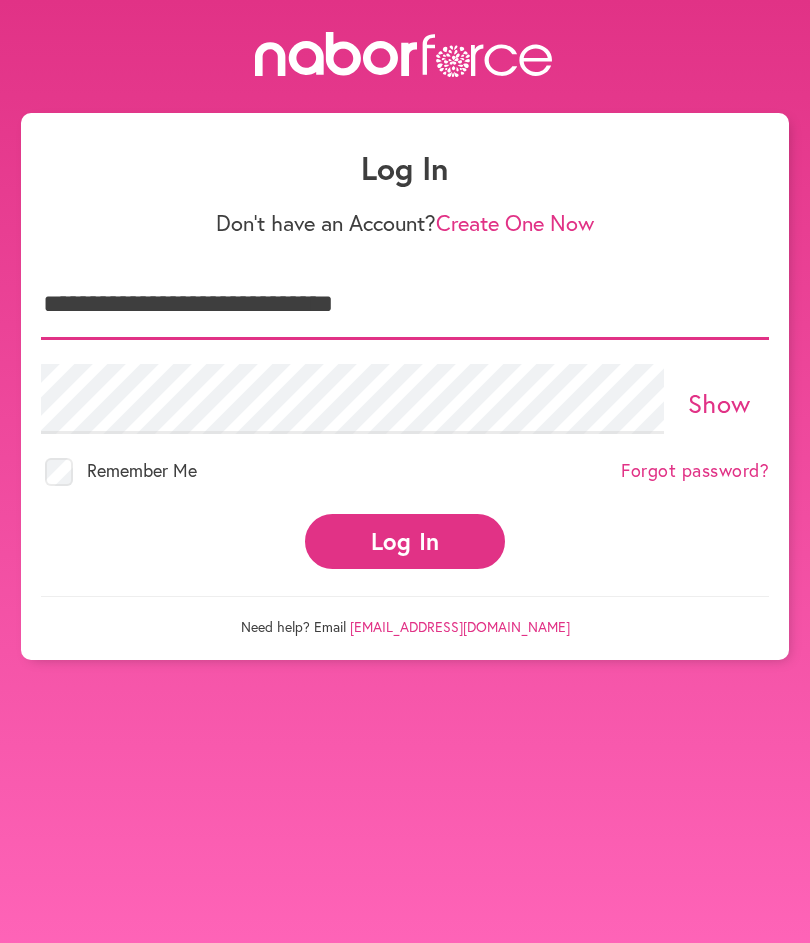 type on "**********" 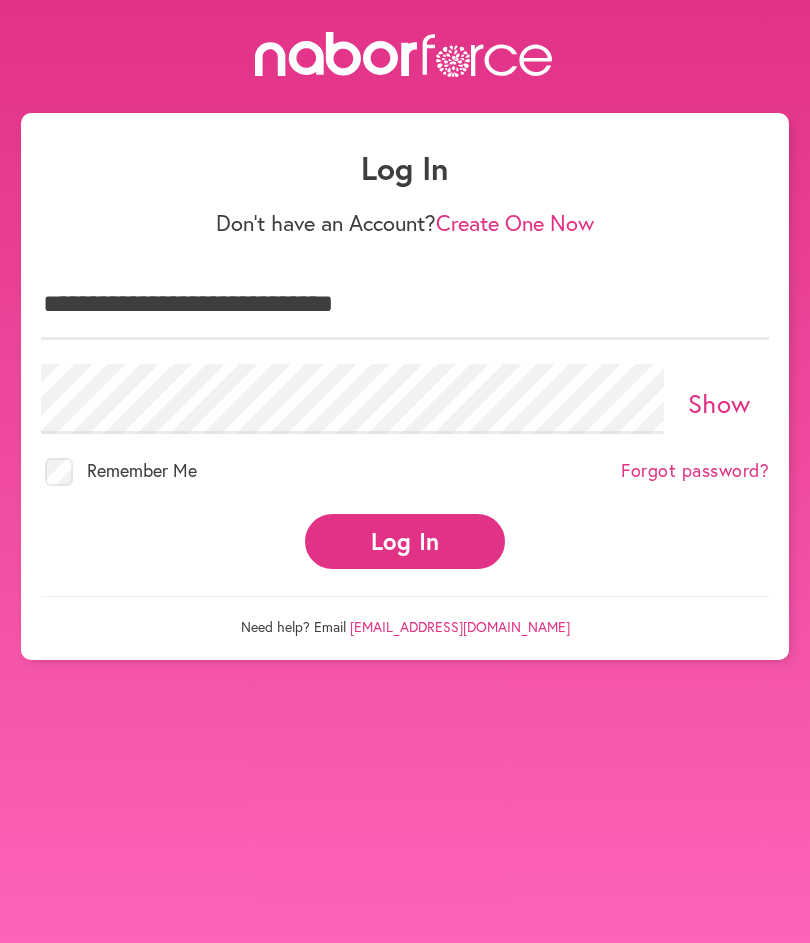 click on "Log In" at bounding box center [405, 541] 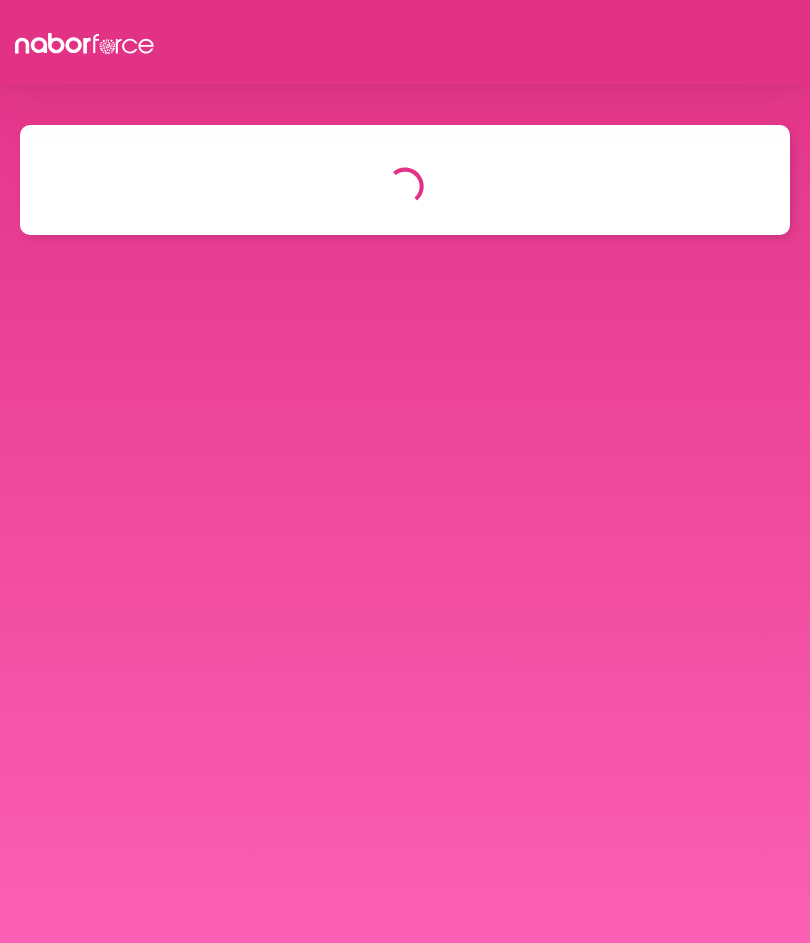 scroll, scrollTop: 0, scrollLeft: 0, axis: both 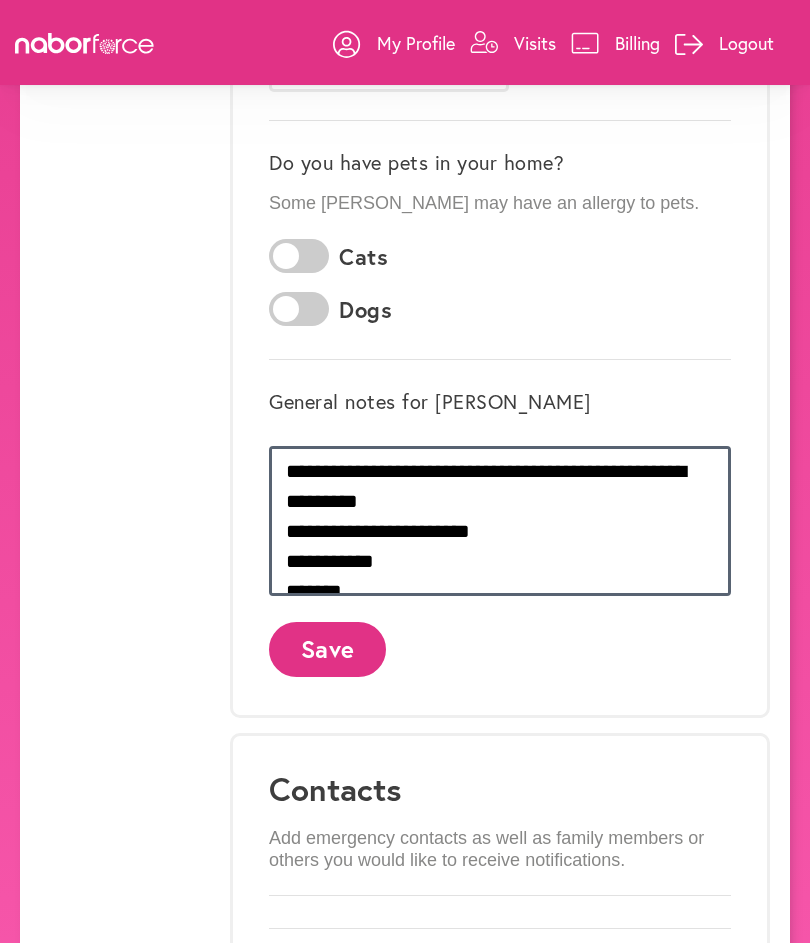 click on "**********" at bounding box center [500, 521] 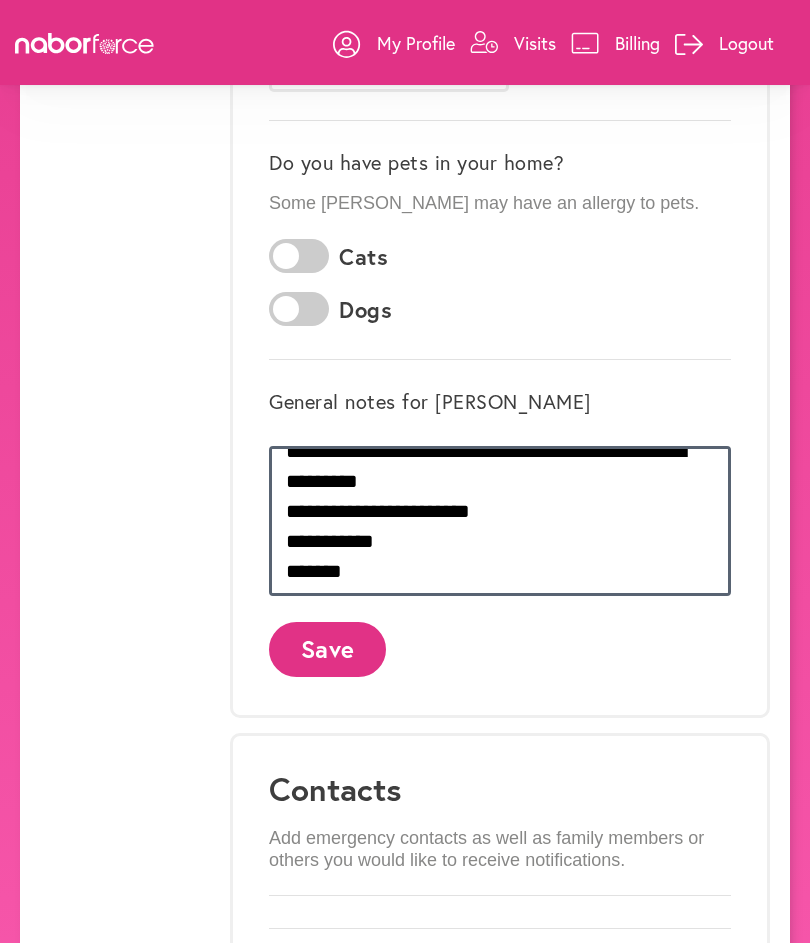 scroll, scrollTop: 20, scrollLeft: 0, axis: vertical 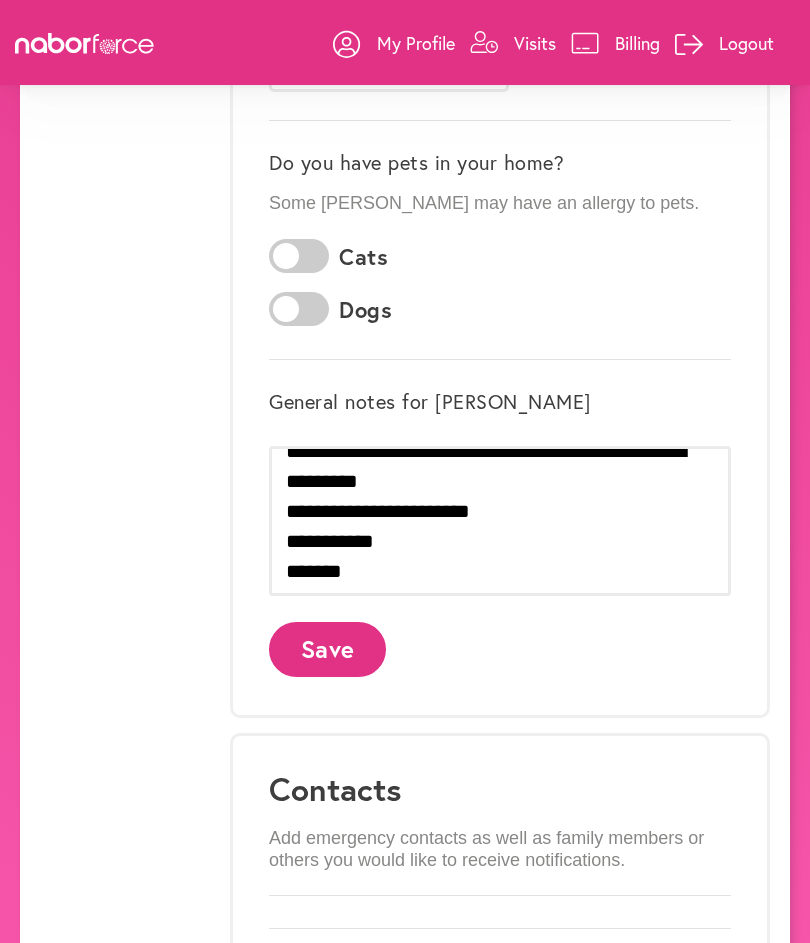 click on "**********" at bounding box center [500, 296] 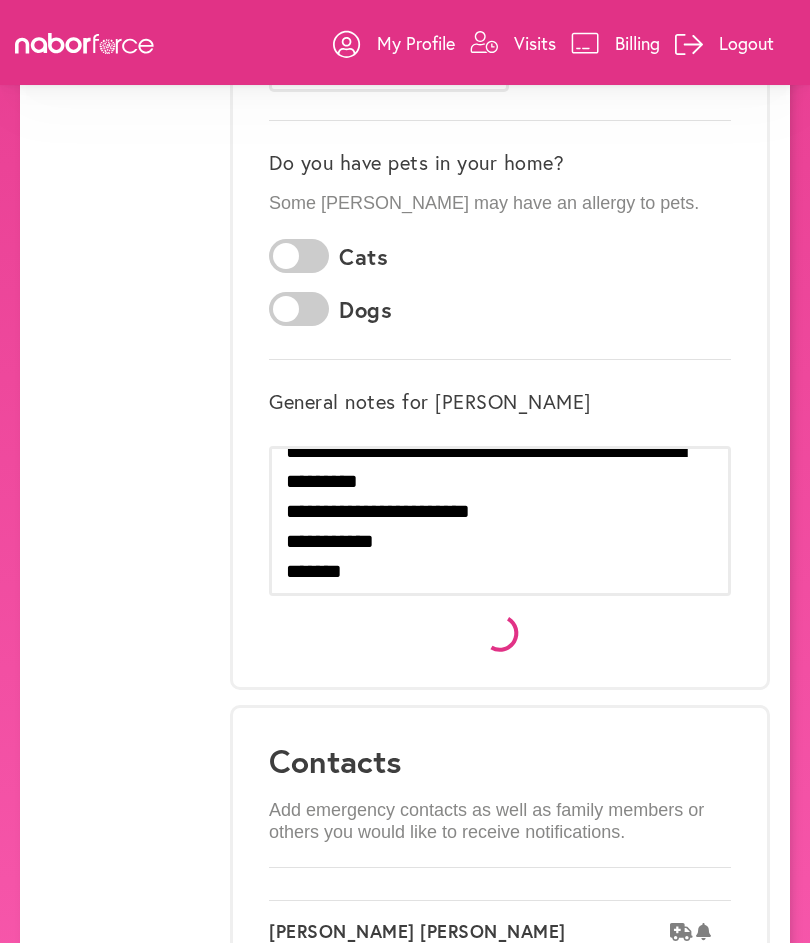 scroll, scrollTop: 0, scrollLeft: 0, axis: both 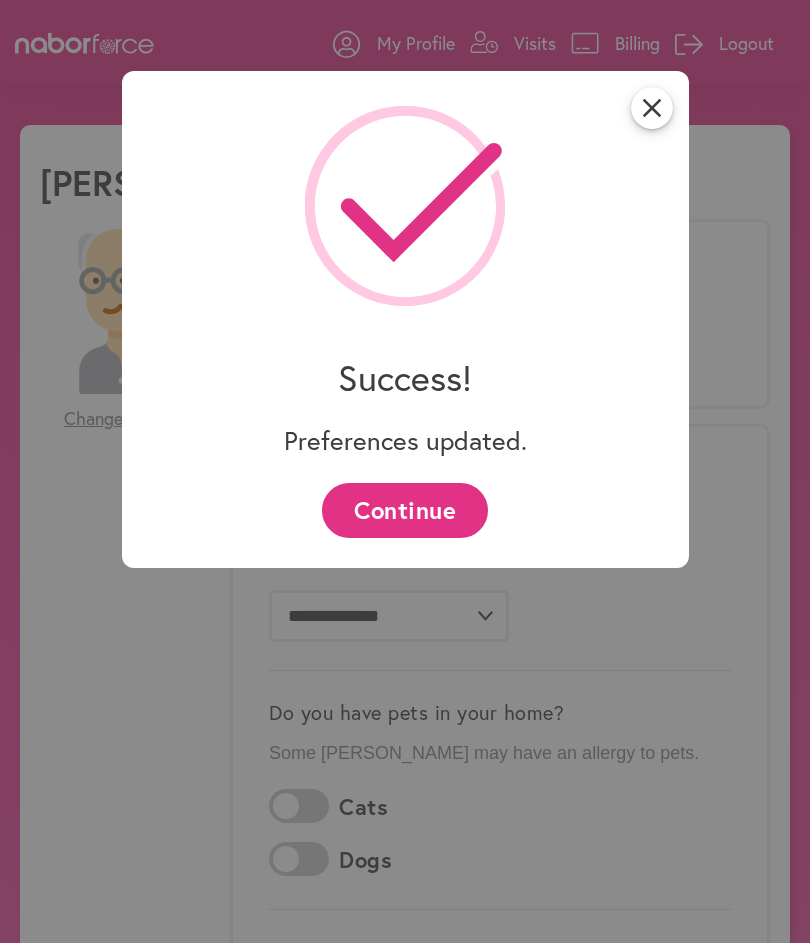 click on "Continue" at bounding box center [404, 510] 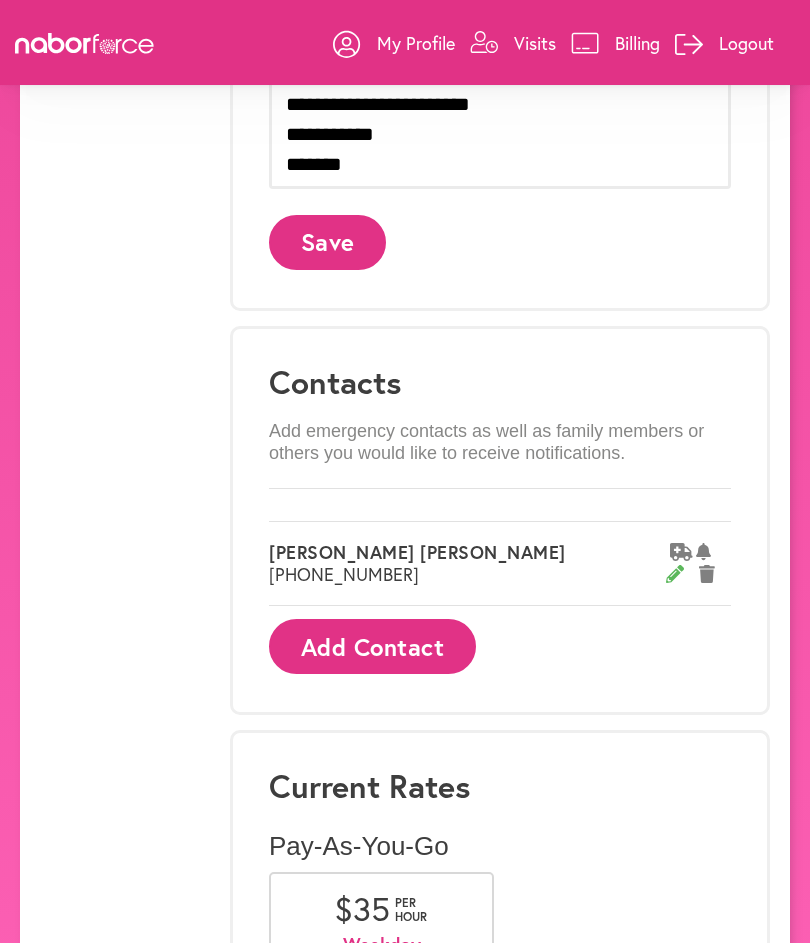 scroll, scrollTop: 958, scrollLeft: 0, axis: vertical 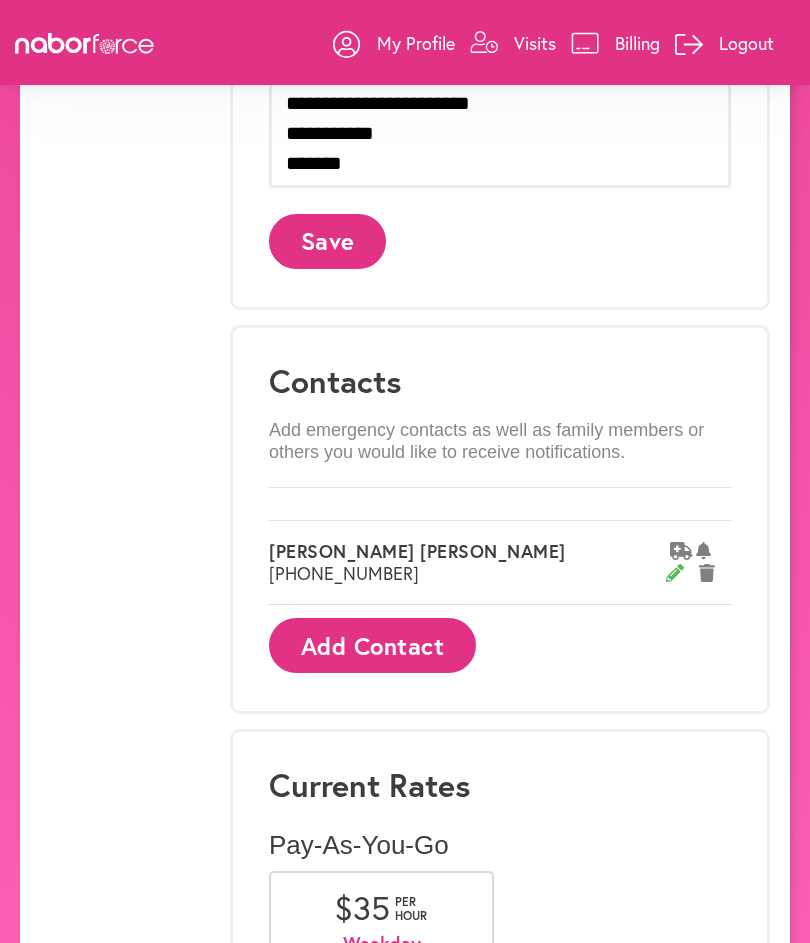 click on "Add Contact" at bounding box center (372, 645) 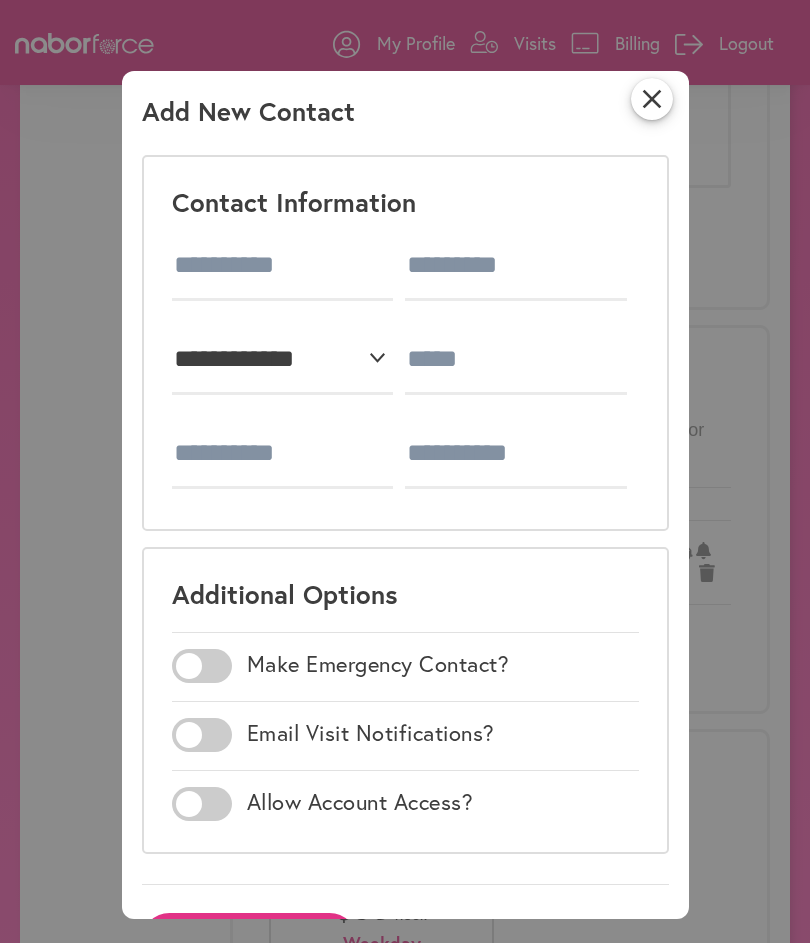 scroll, scrollTop: 8, scrollLeft: 0, axis: vertical 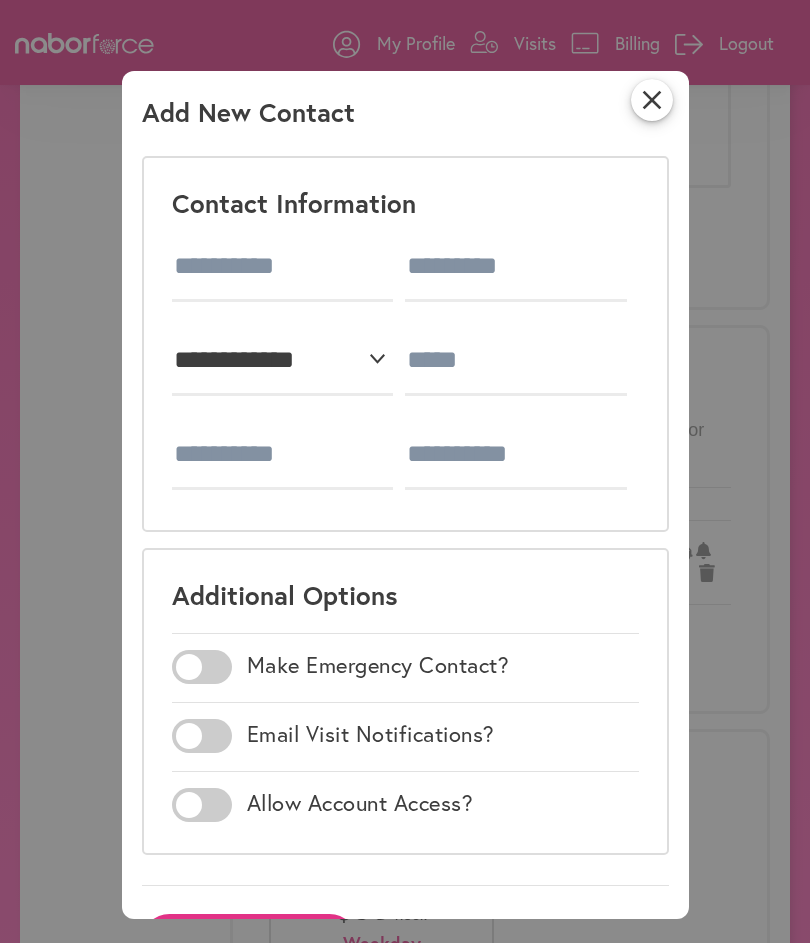 click on "close" at bounding box center [652, 100] 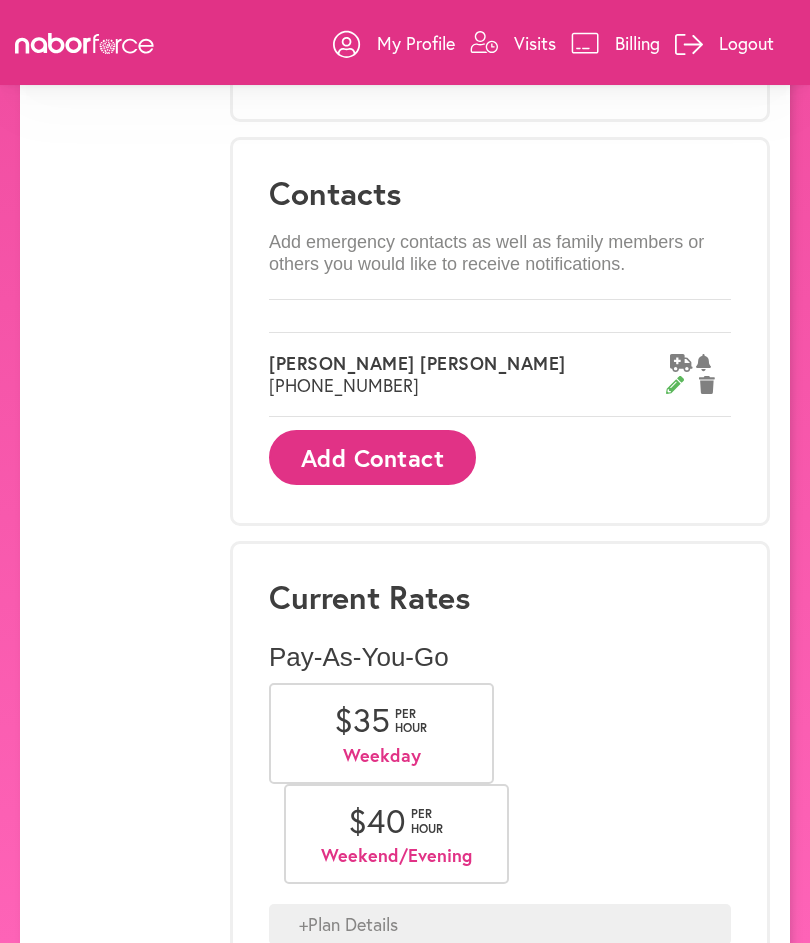 scroll, scrollTop: 1145, scrollLeft: 0, axis: vertical 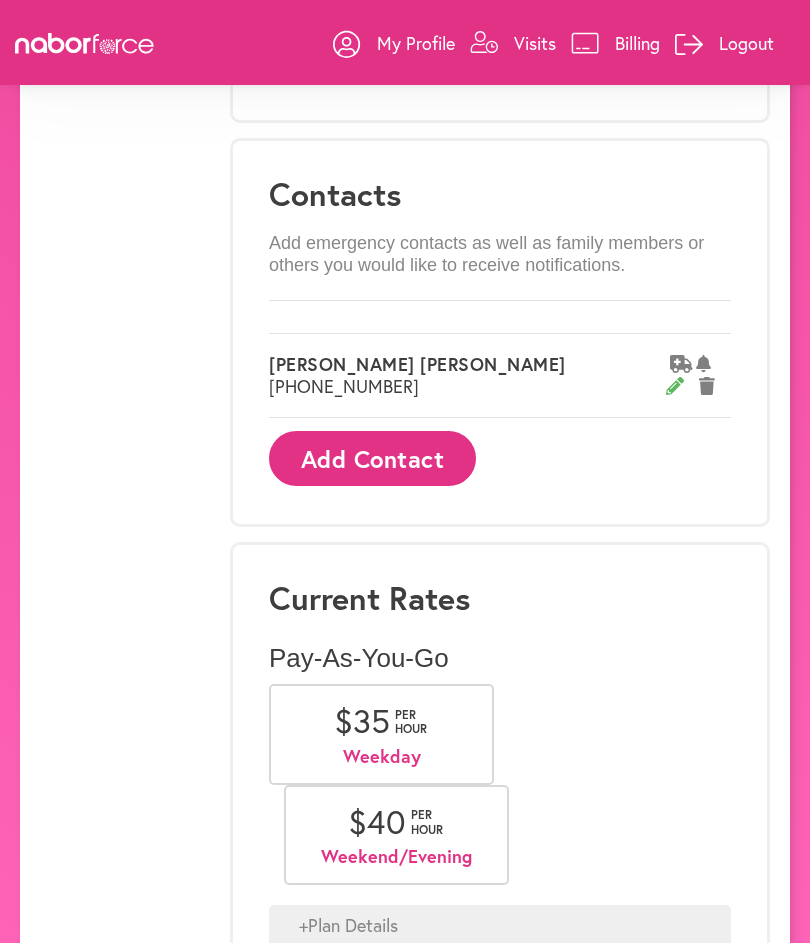 click 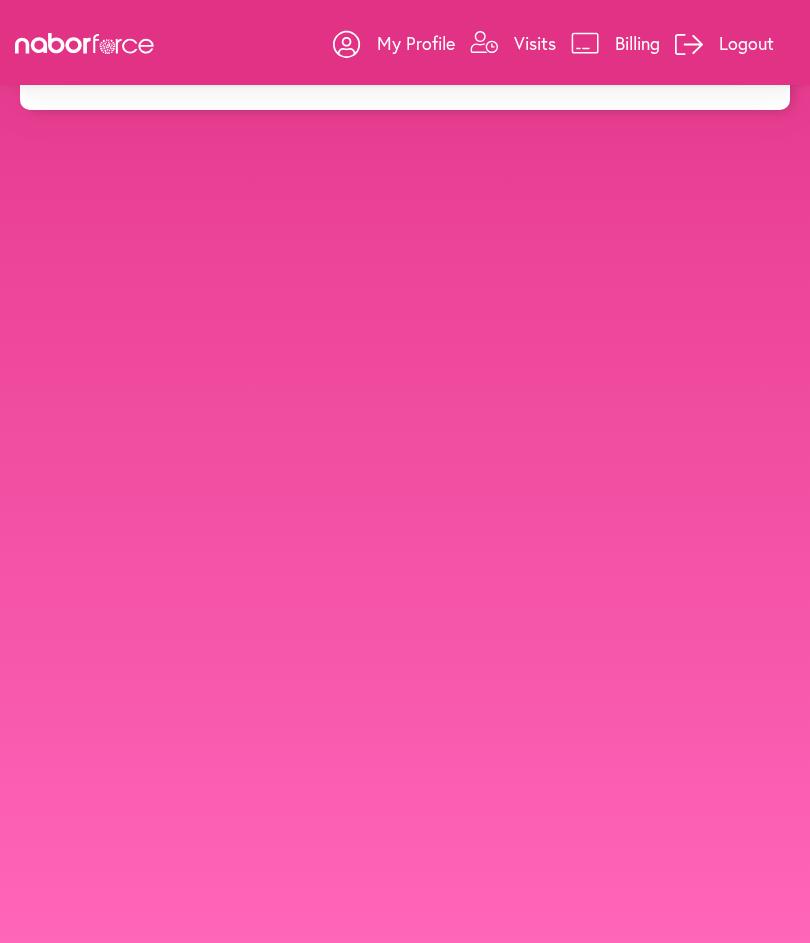 scroll, scrollTop: 0, scrollLeft: 0, axis: both 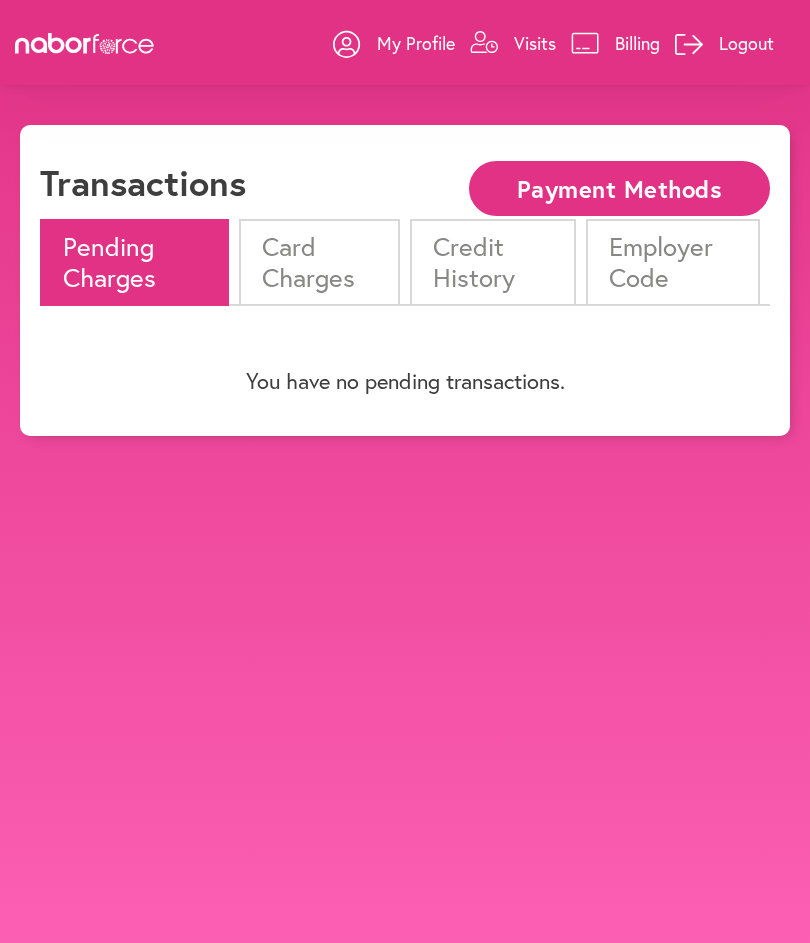 click on "My Profile" at bounding box center (416, 43) 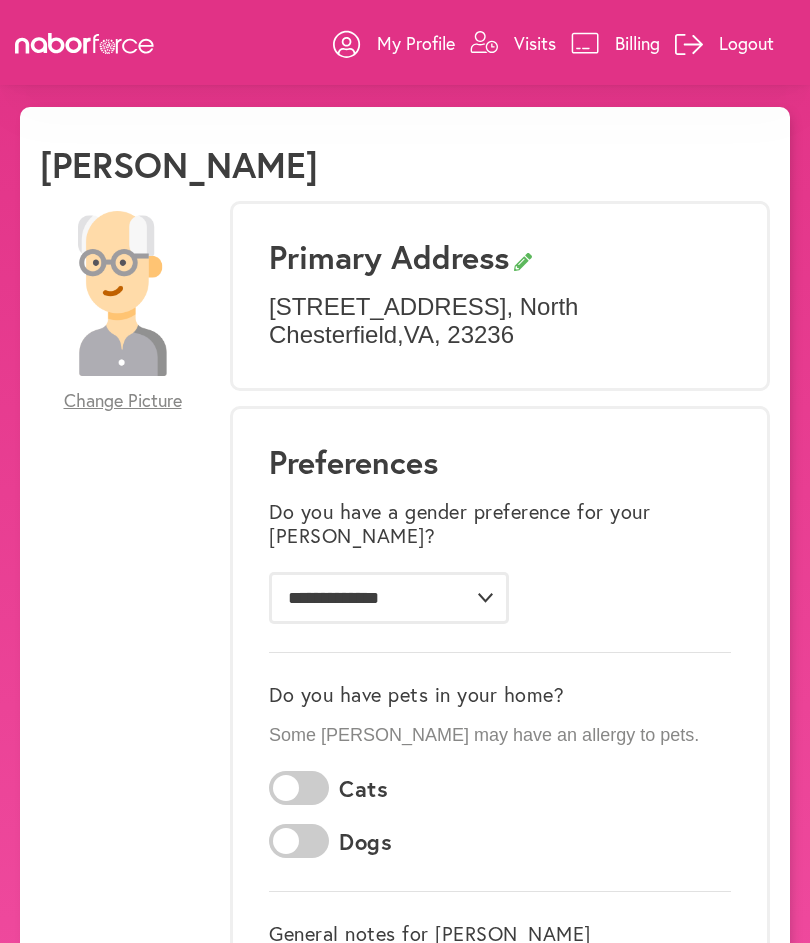 scroll, scrollTop: 0, scrollLeft: 0, axis: both 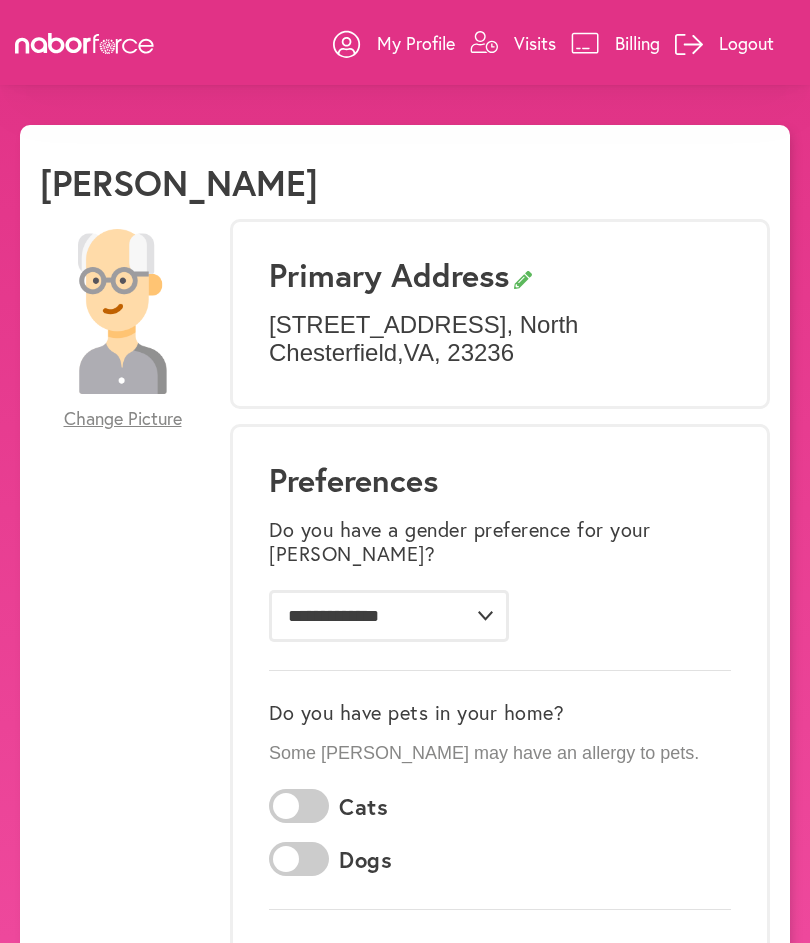 click on "Billing" at bounding box center (637, 43) 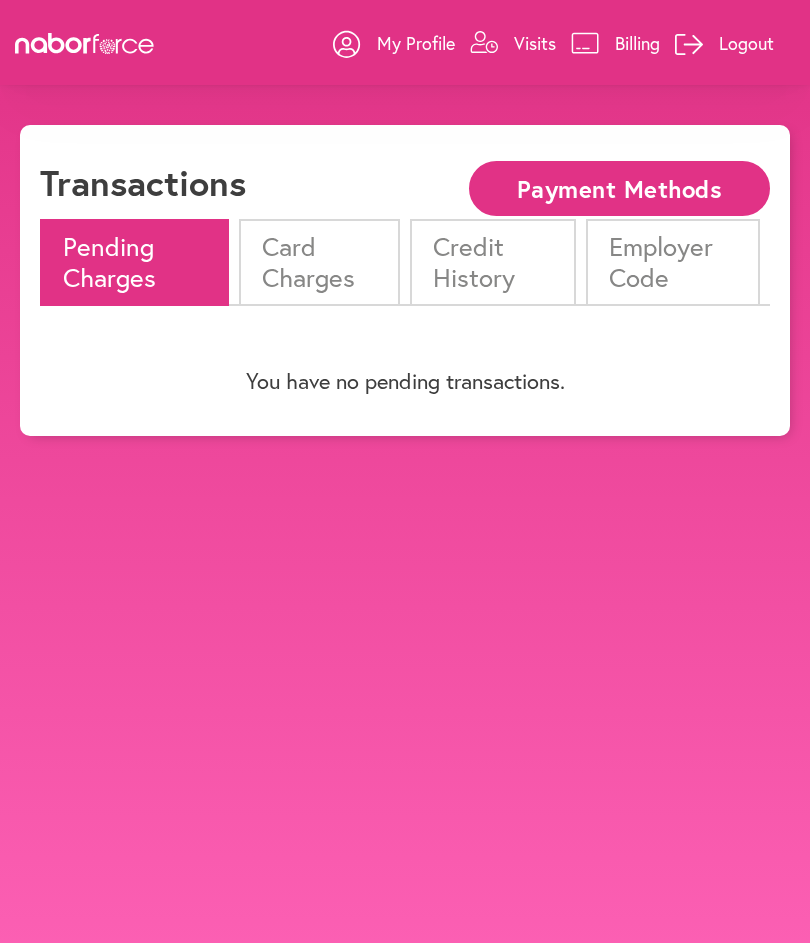 click on "Visits" at bounding box center [513, 43] 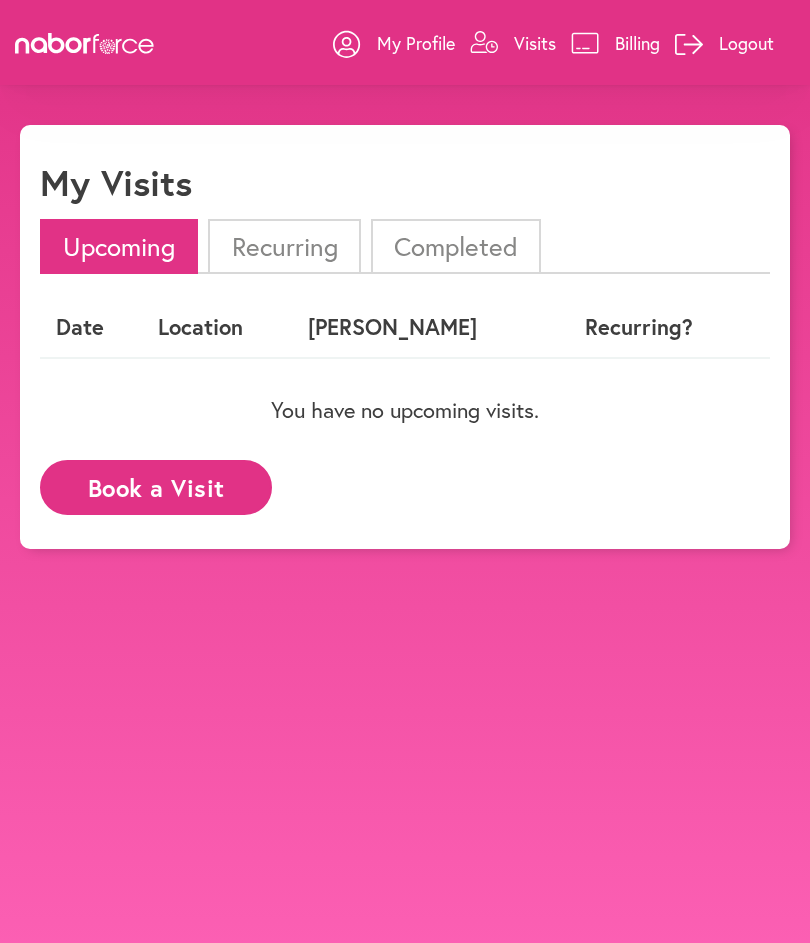 click on "Book a Visit" at bounding box center (156, 487) 